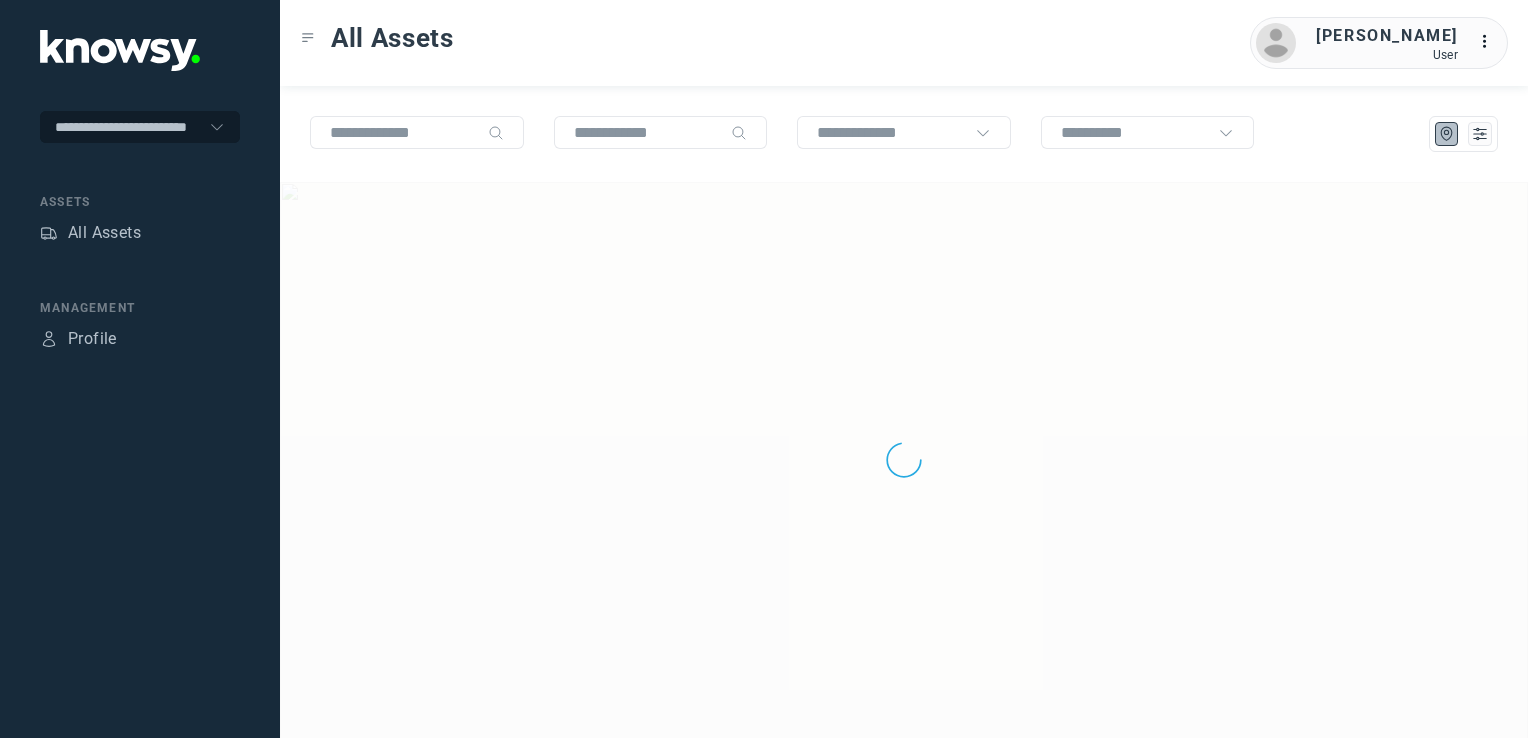 scroll, scrollTop: 0, scrollLeft: 0, axis: both 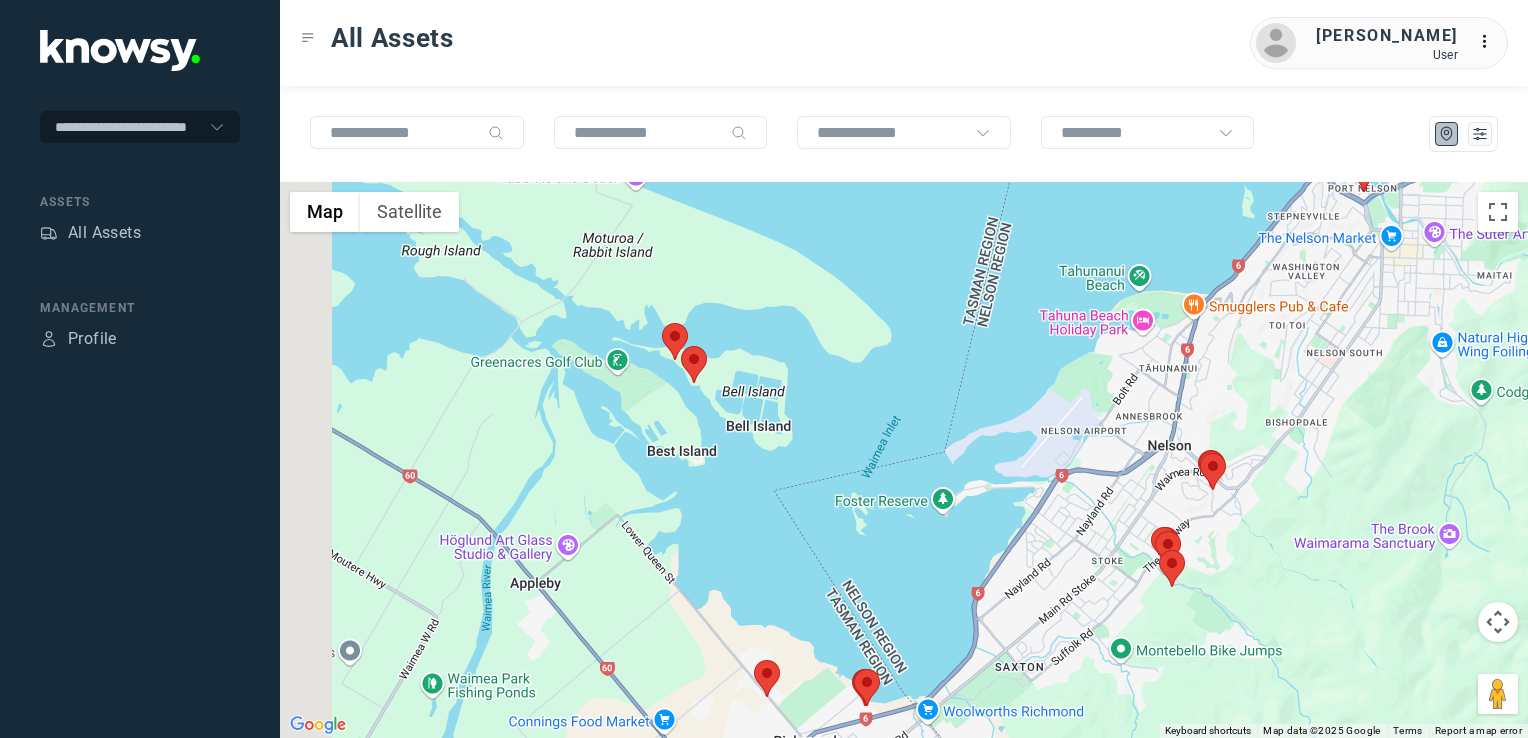 drag, startPoint x: 1056, startPoint y: 603, endPoint x: 1165, endPoint y: 418, distance: 214.72308 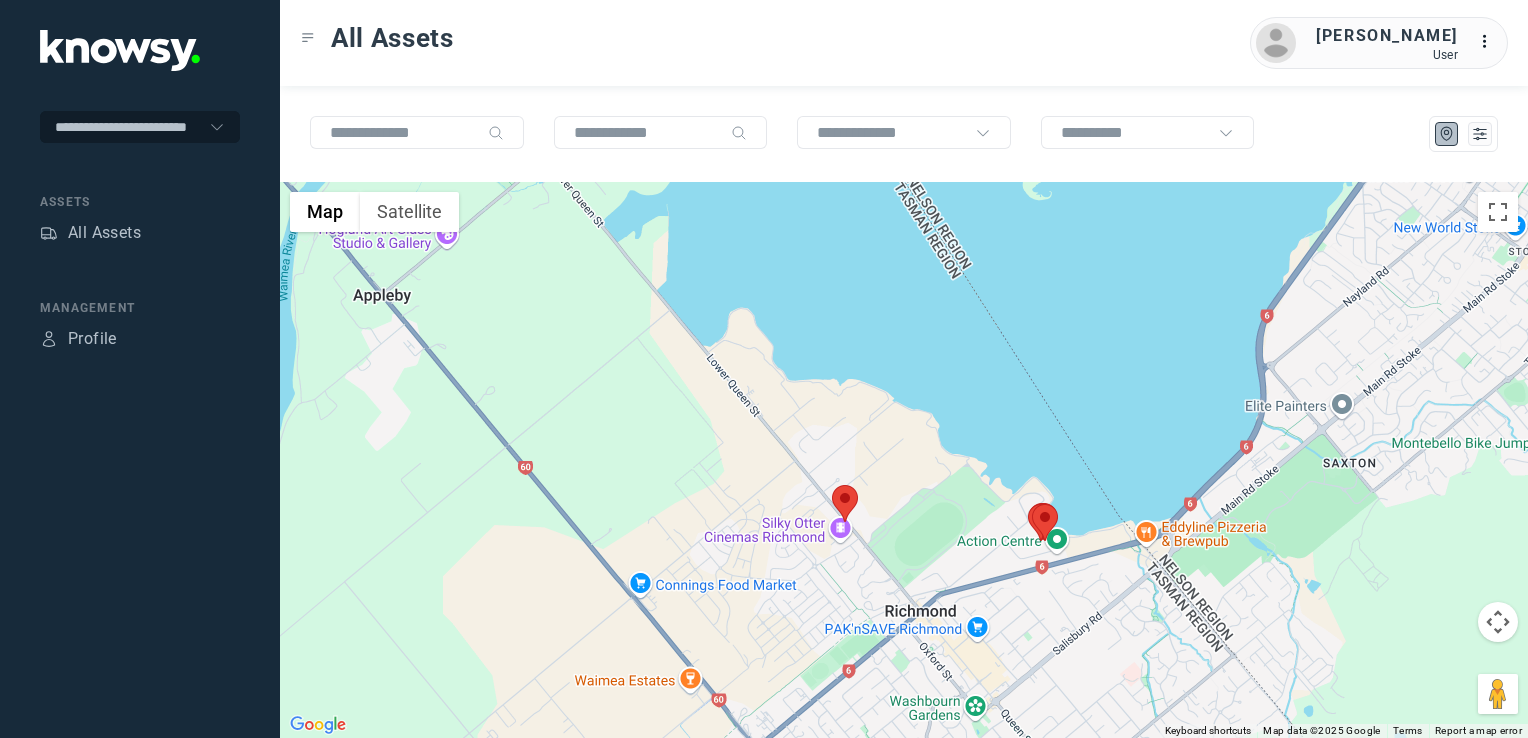 click 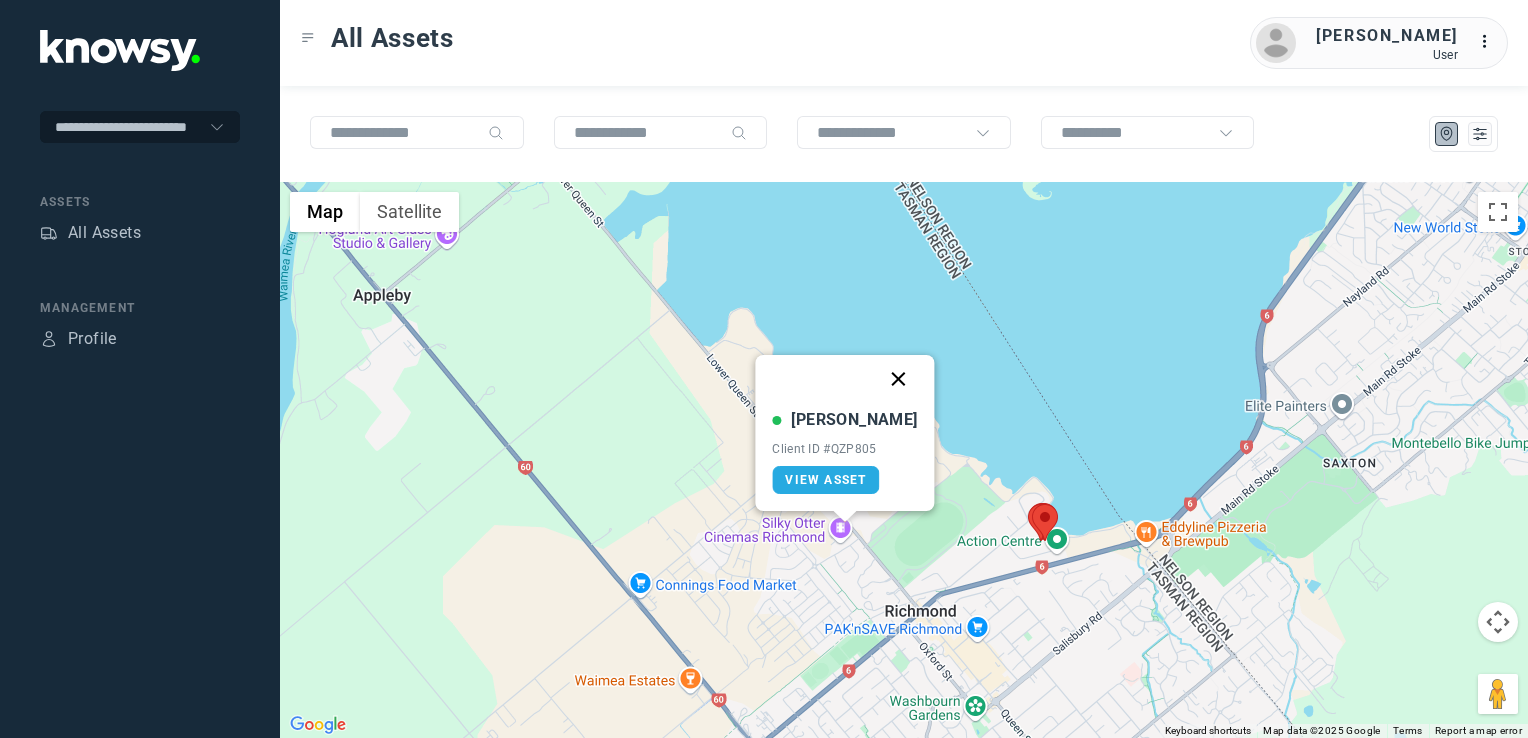click 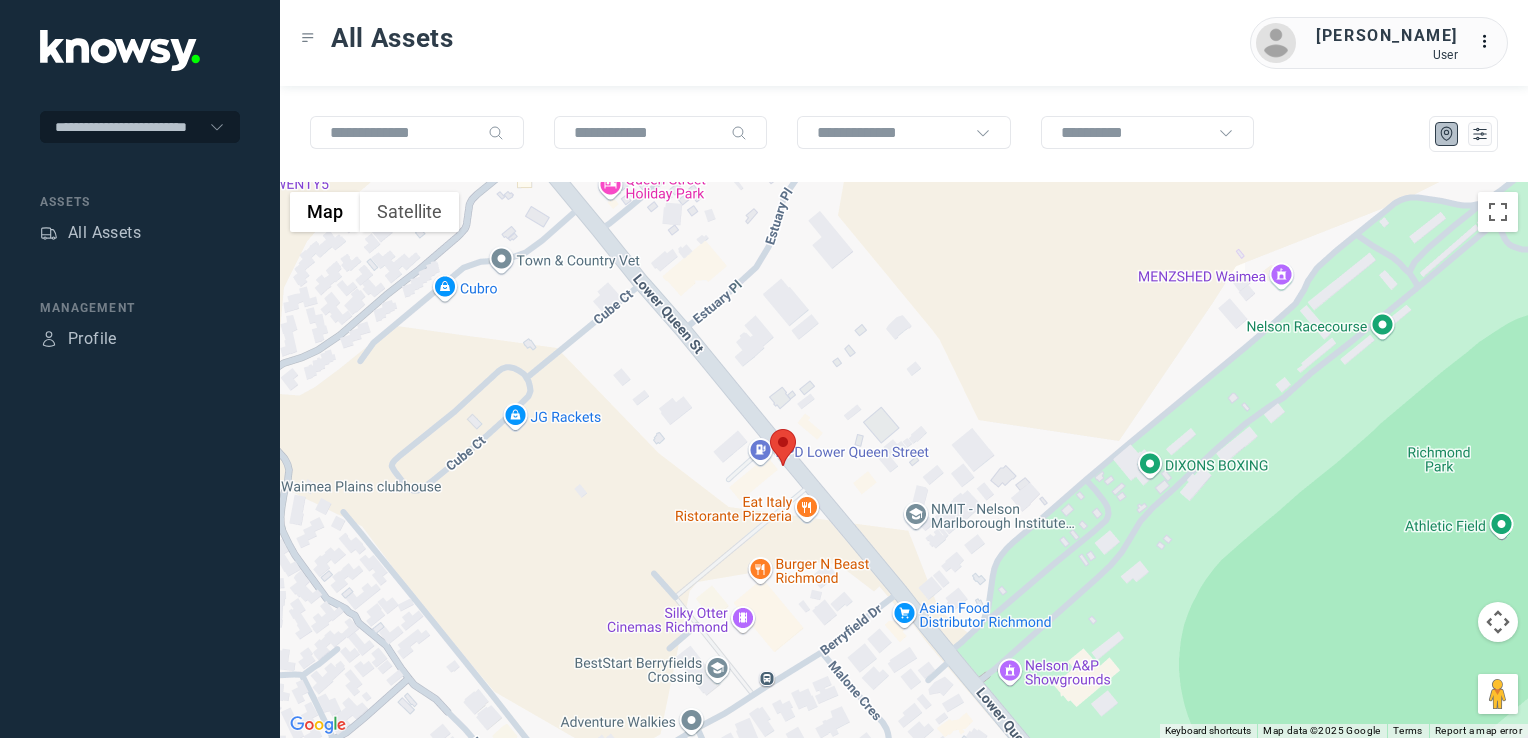 click 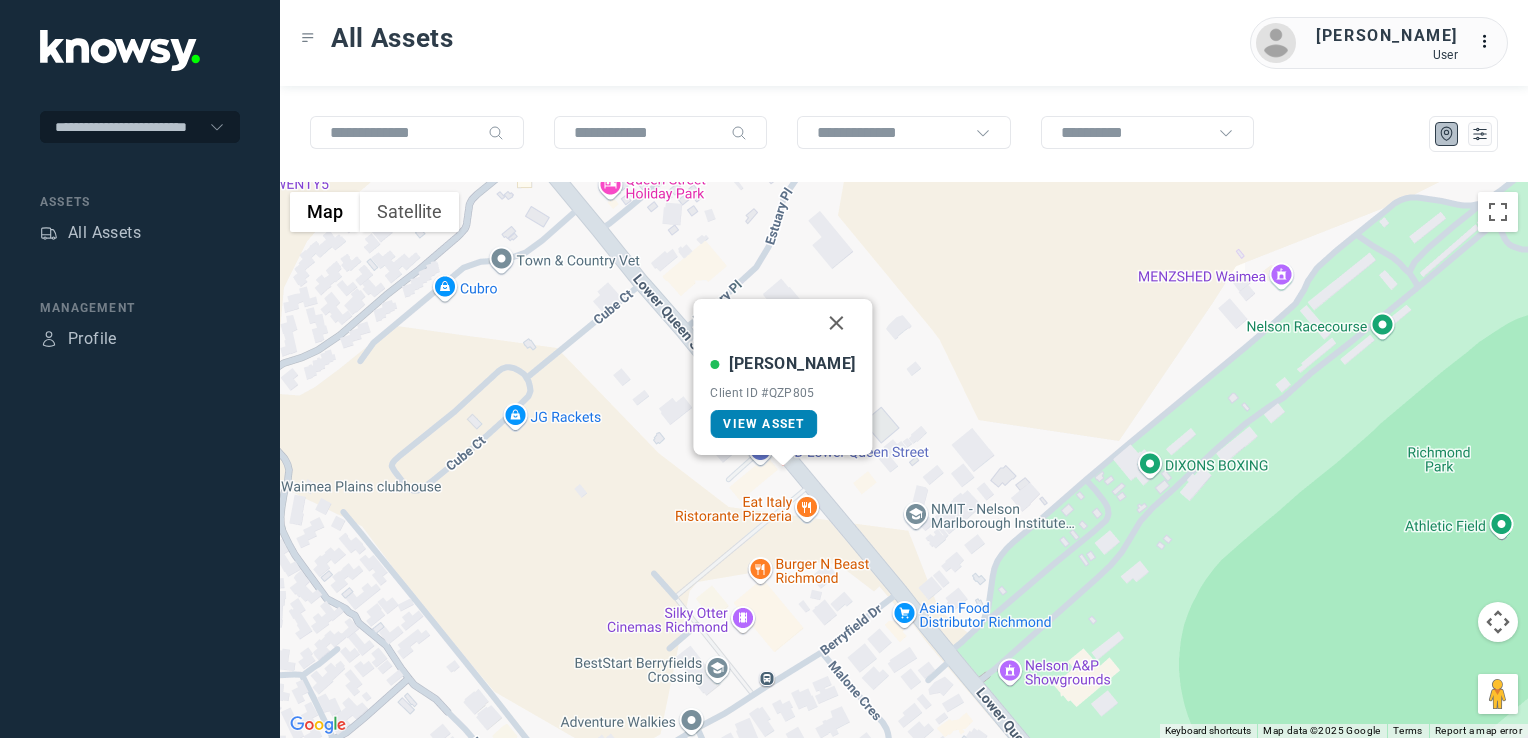 click on "View Asset" 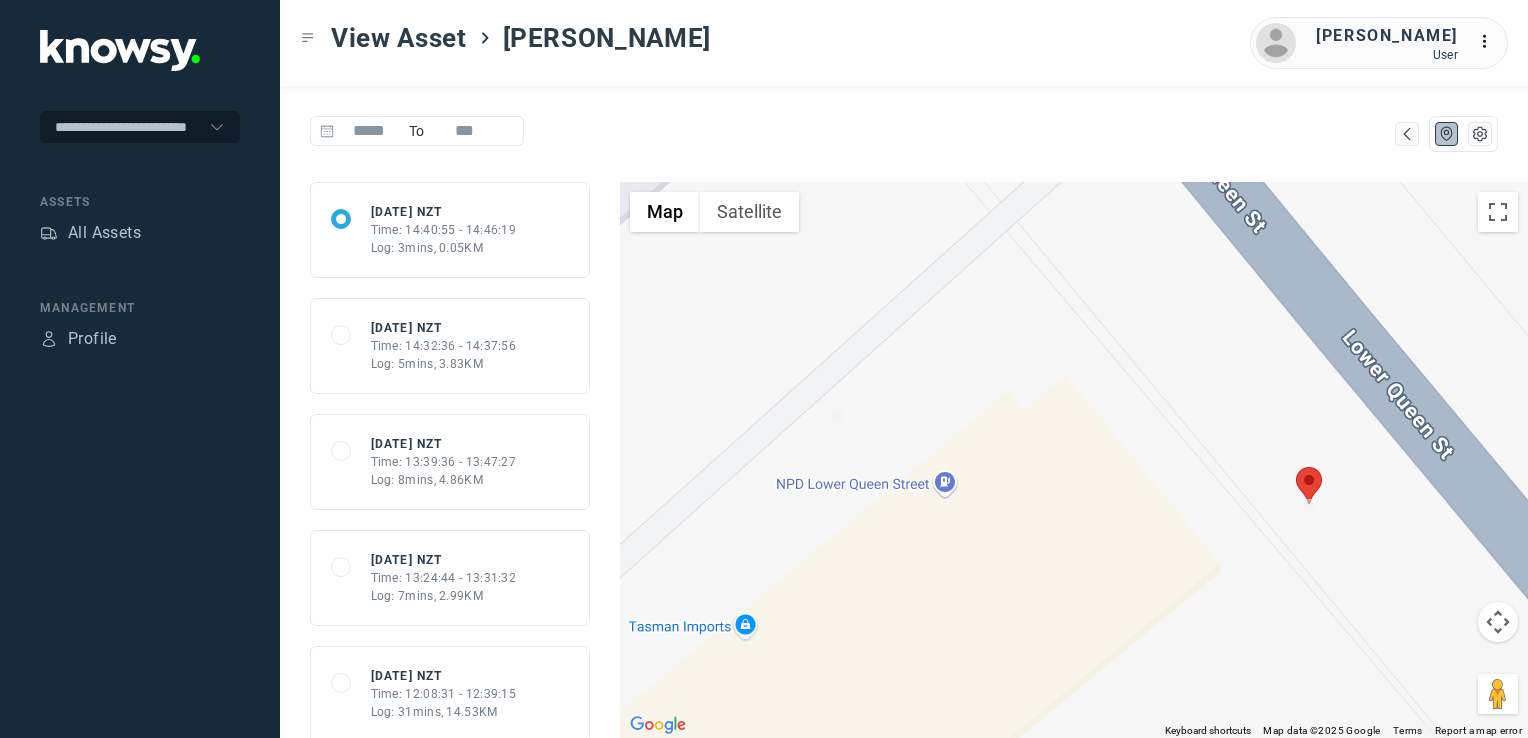 click on "Time: 14:32:36 - 14:37:56" 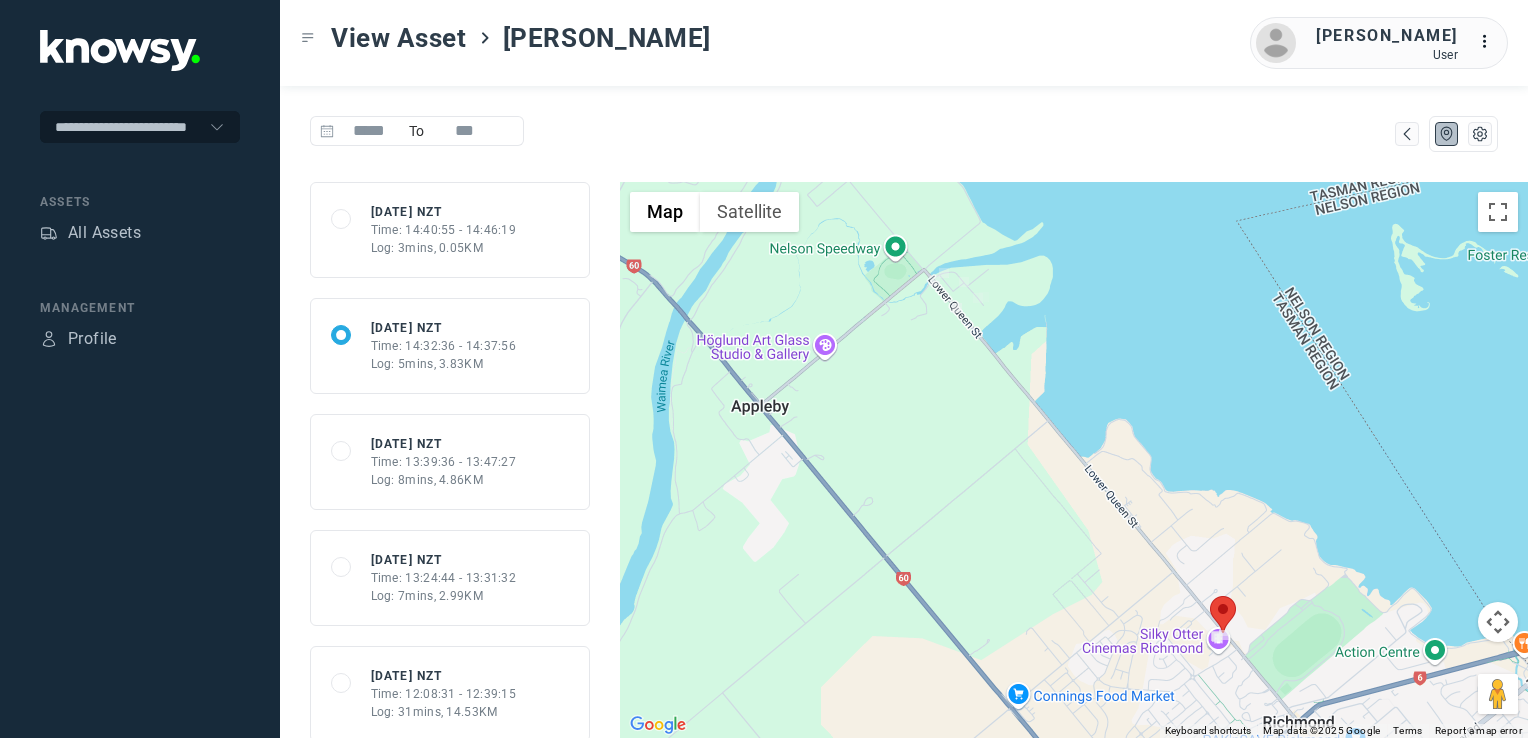 click on "Log: 8mins, 4.86KM" 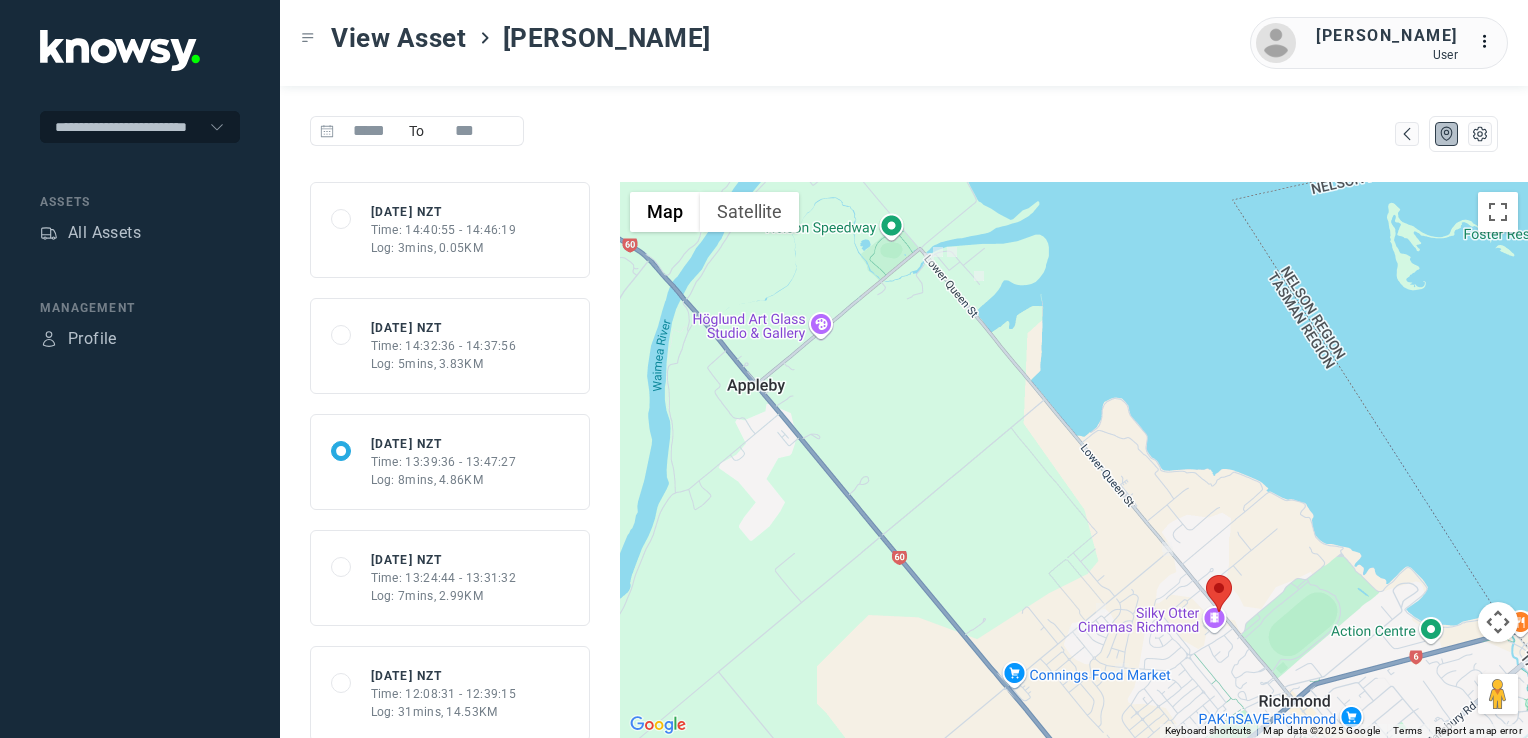 click on "68648a6bd5b7744f499fc395 Wed 2 Jul 25 NZT Time: 13:24:44 - 13:31:32 Log: 7mins, 2.99KM" 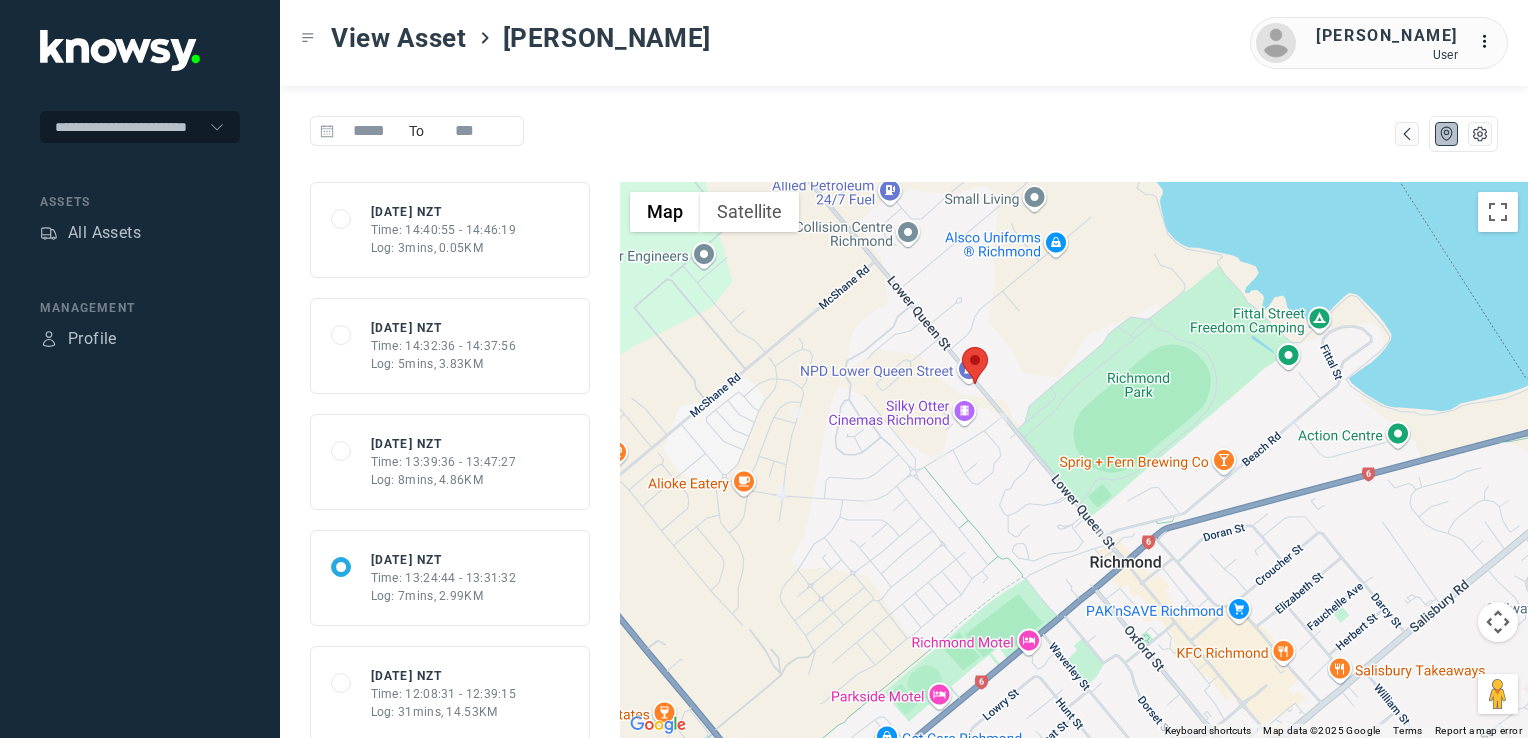 click on "68648de7fed91972b655bb7a Wed 2 Jul 25 NZT Time: 13:39:36 - 13:47:27 Log: 8mins, 4.86KM" 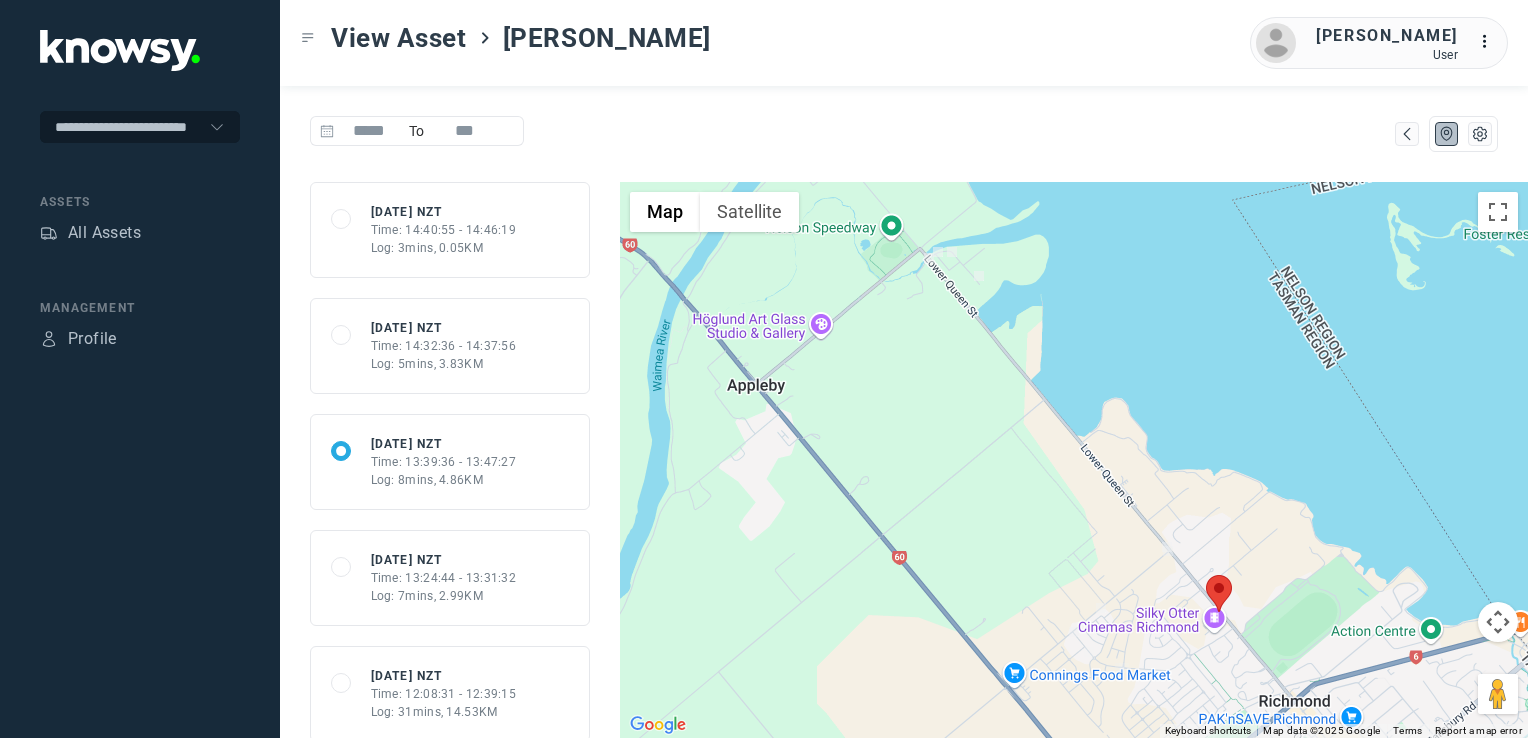 click on "68649a4f35583f444564d9c2 Wed 2 Jul 25 NZT Time: 14:32:36 - 14:37:56 Log: 5mins, 3.83KM" 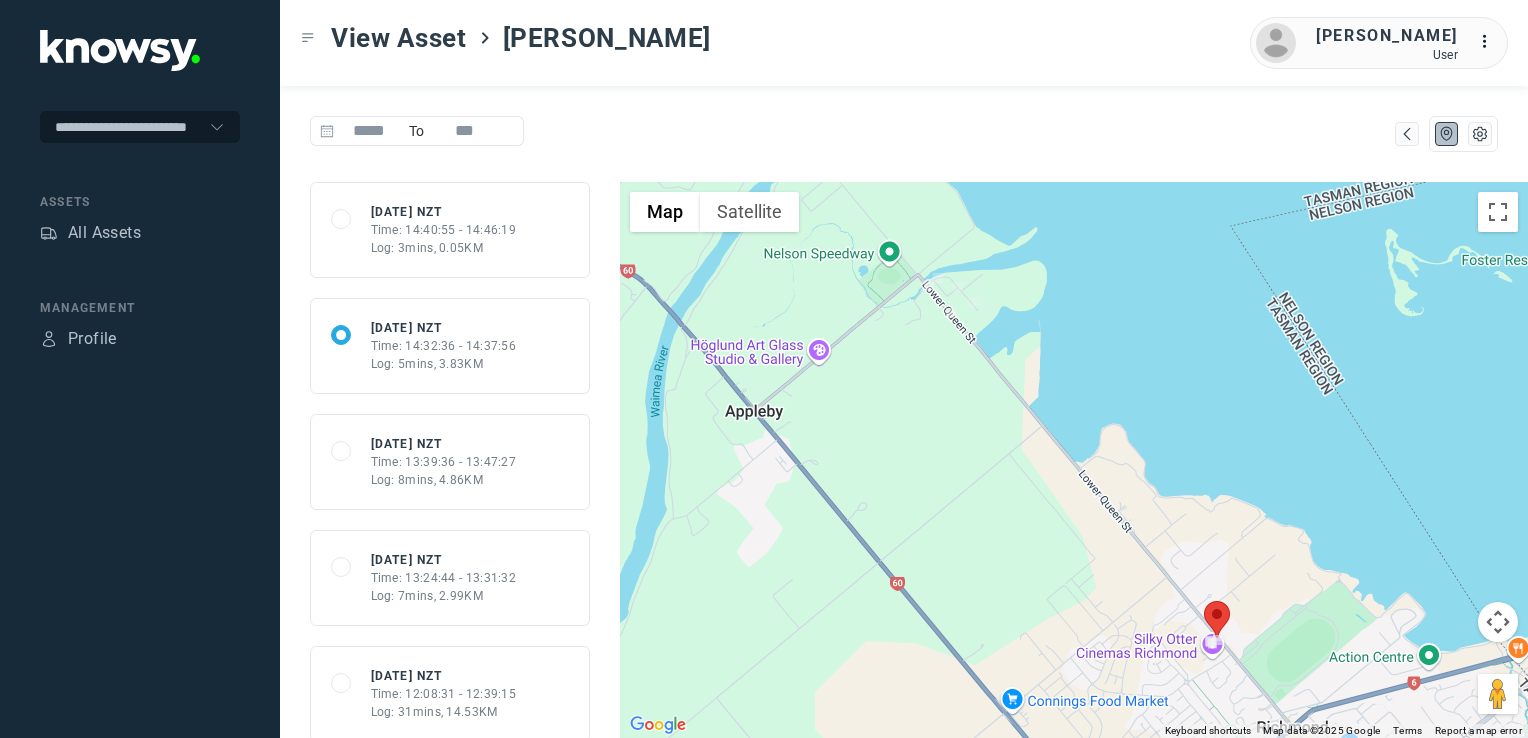 click on "68649c763d83fddfb0117597 Wed 2 Jul 25 NZT Time: 14:40:55 - 14:46:19 Log: 3mins, 0.05KM" 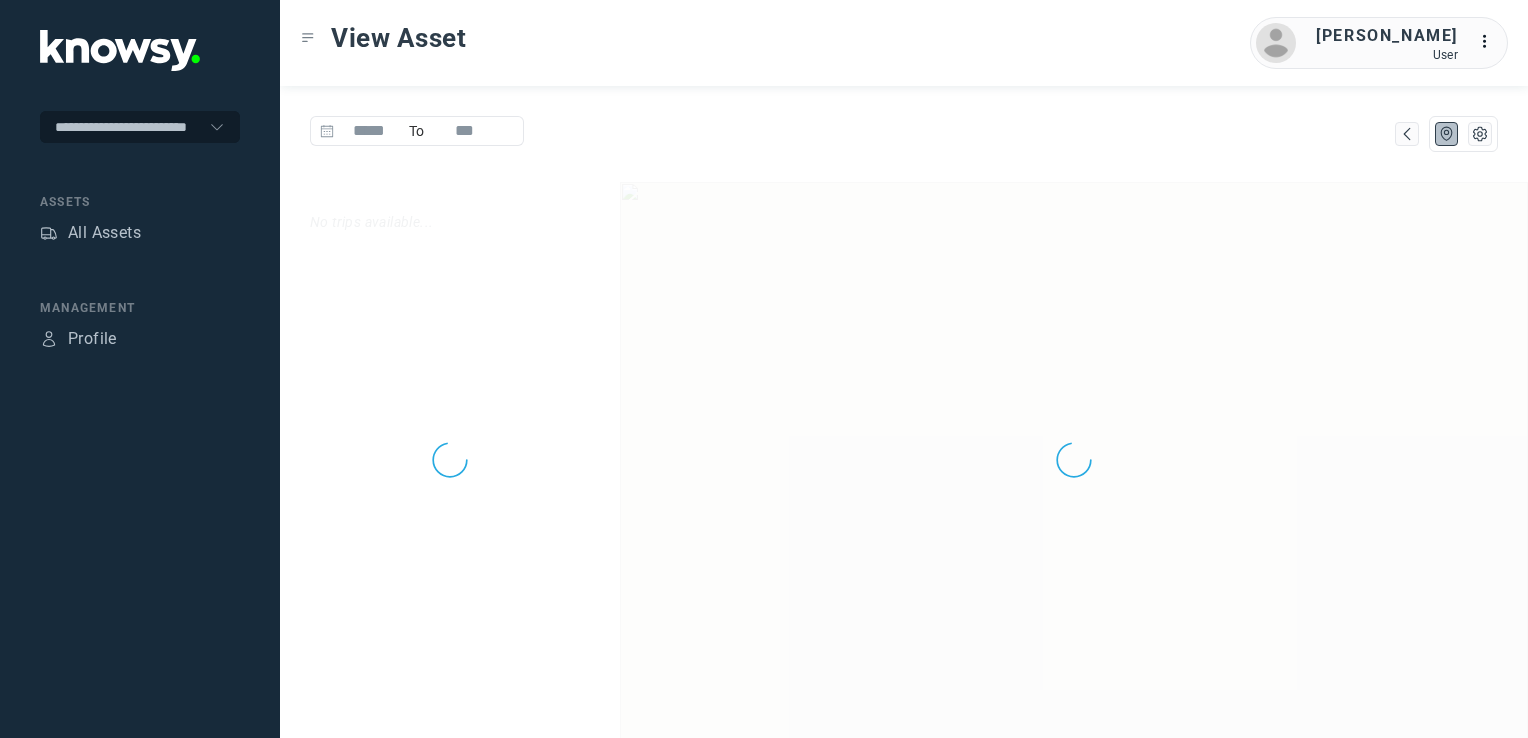 scroll, scrollTop: 0, scrollLeft: 0, axis: both 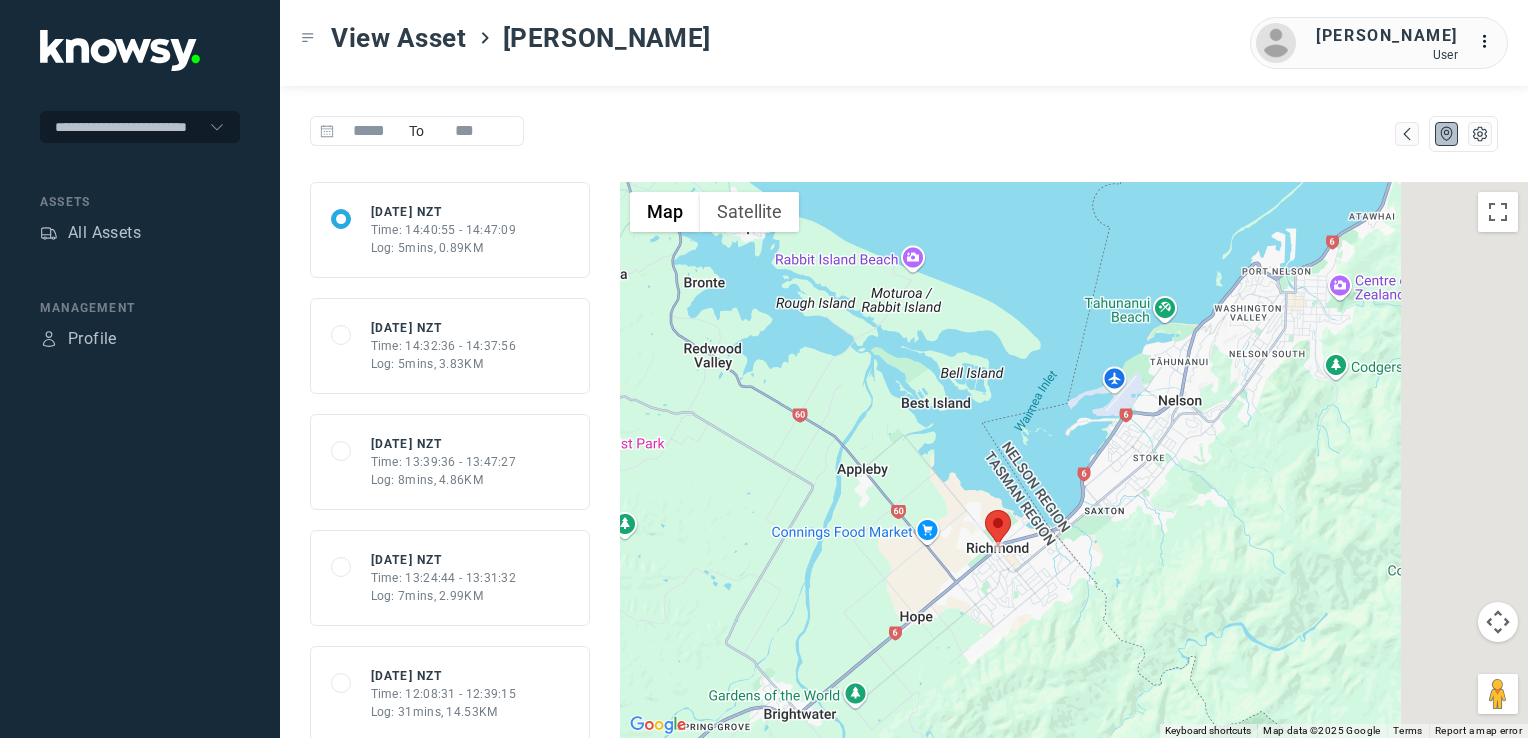 drag, startPoint x: 1276, startPoint y: 588, endPoint x: 1013, endPoint y: 551, distance: 265.5899 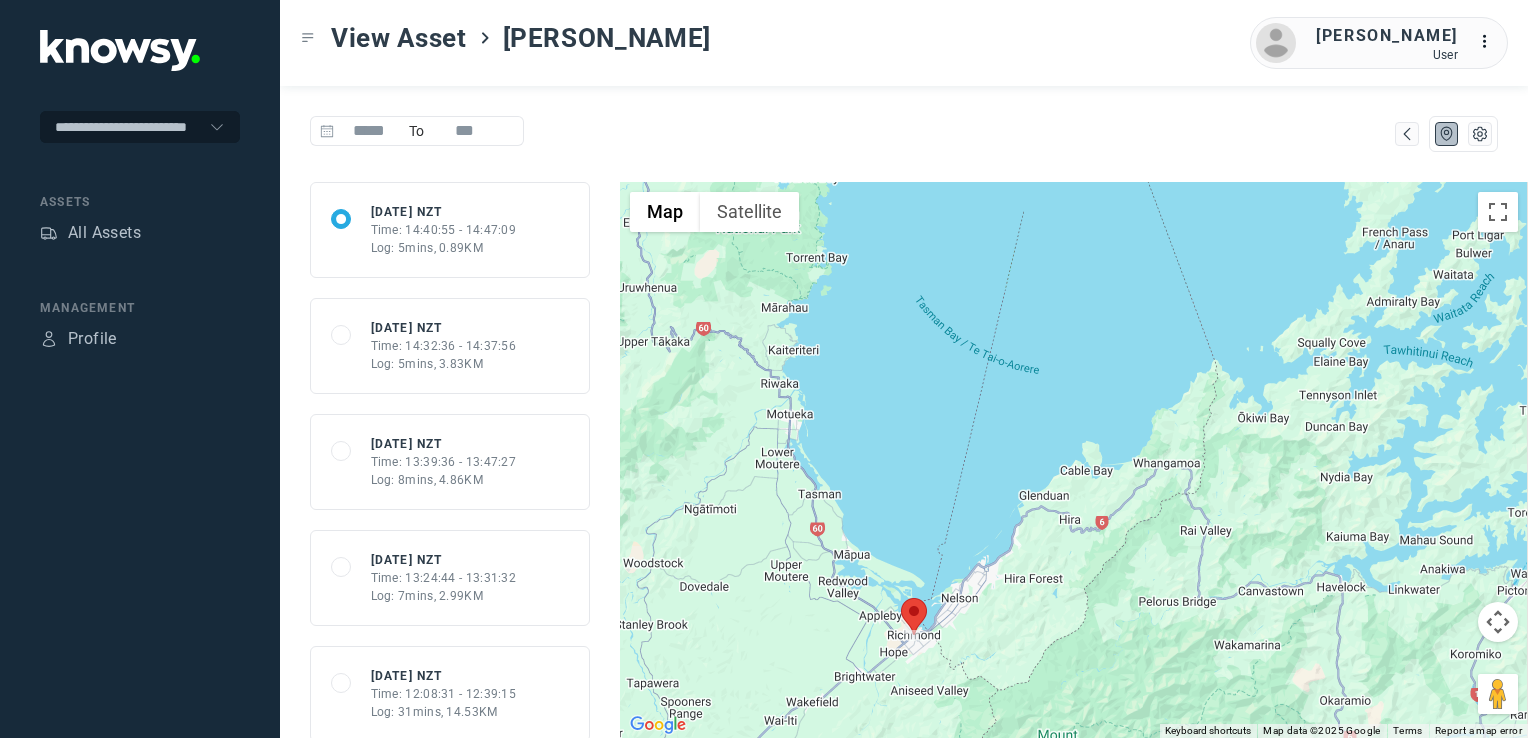drag, startPoint x: 1144, startPoint y: 586, endPoint x: 1107, endPoint y: 634, distance: 60.60528 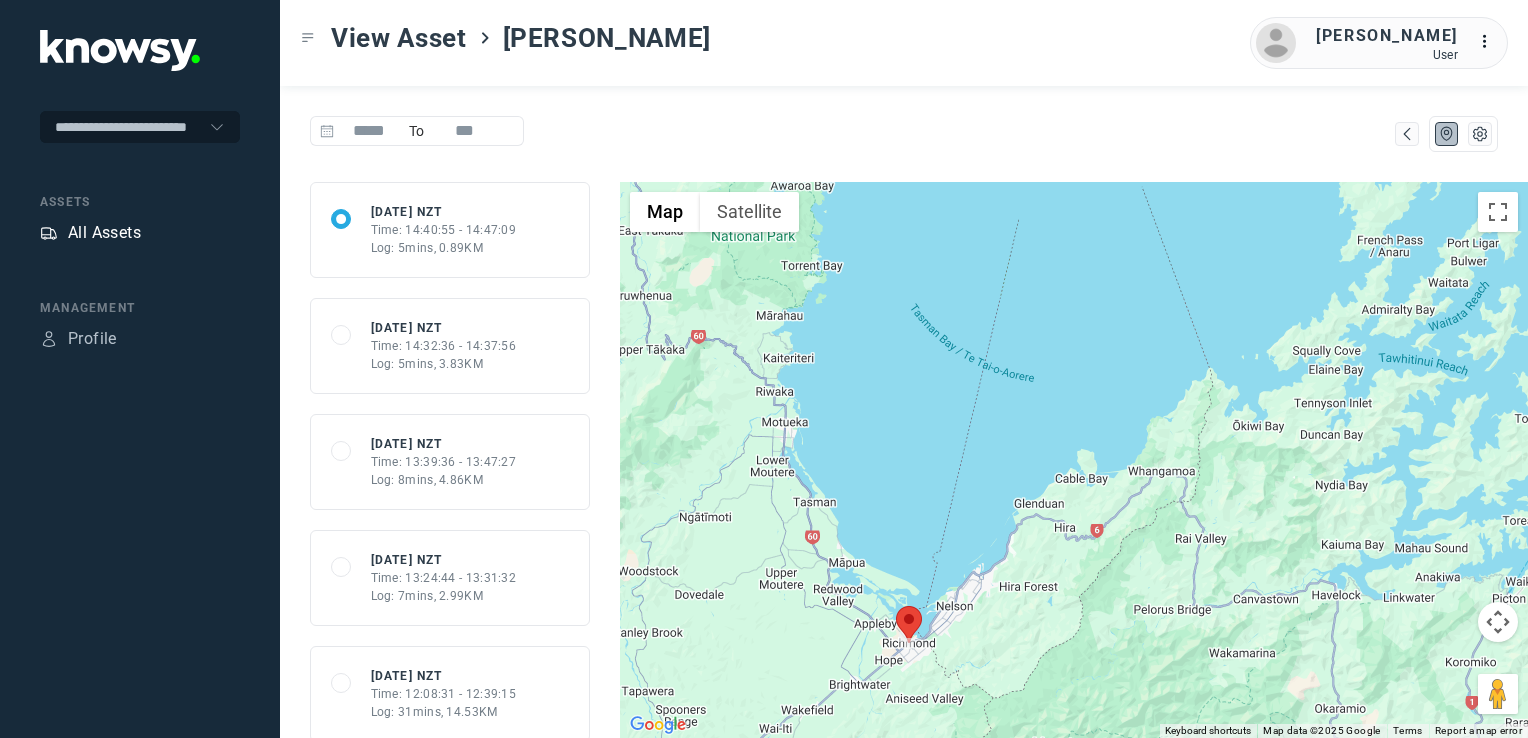 click on "All Assets" 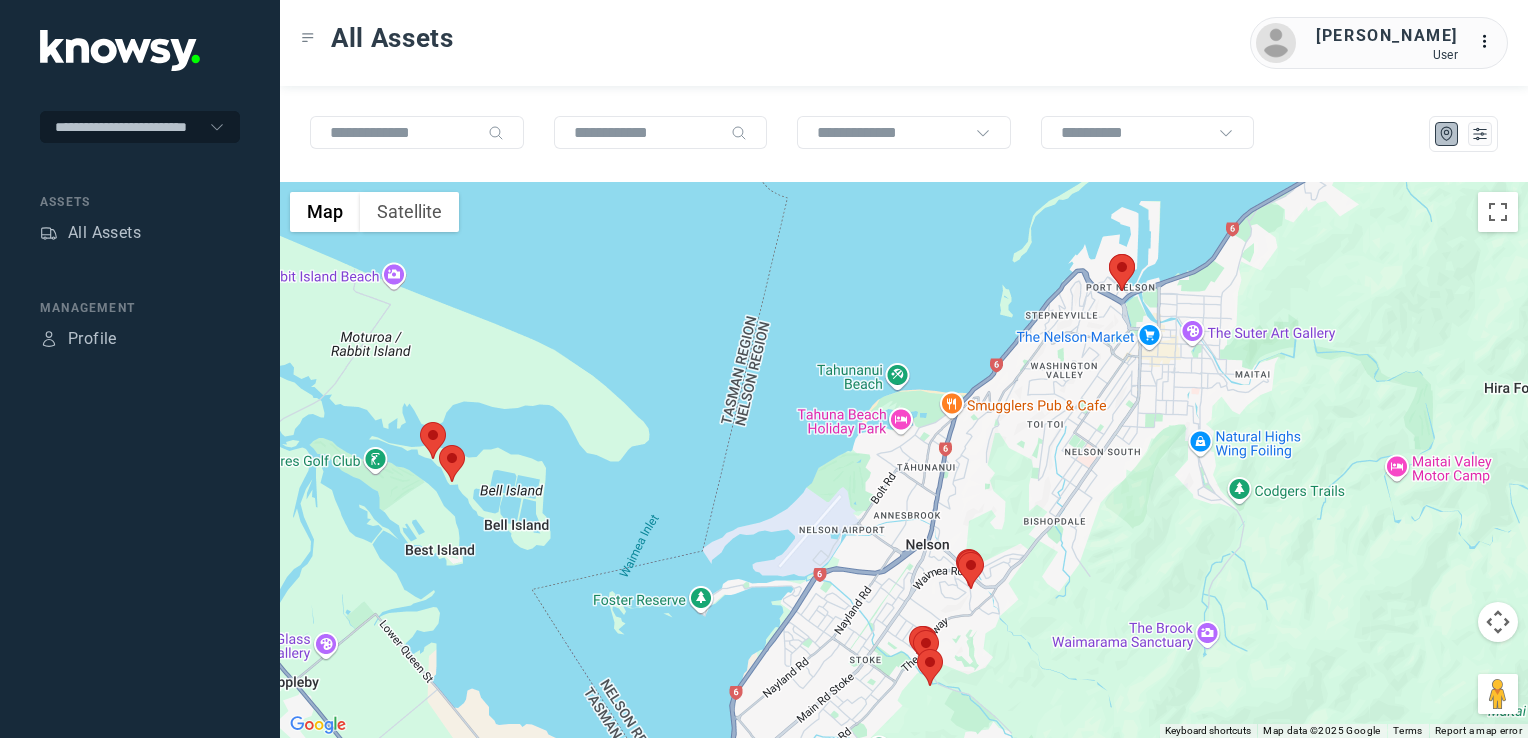 drag, startPoint x: 920, startPoint y: 494, endPoint x: 961, endPoint y: 456, distance: 55.9017 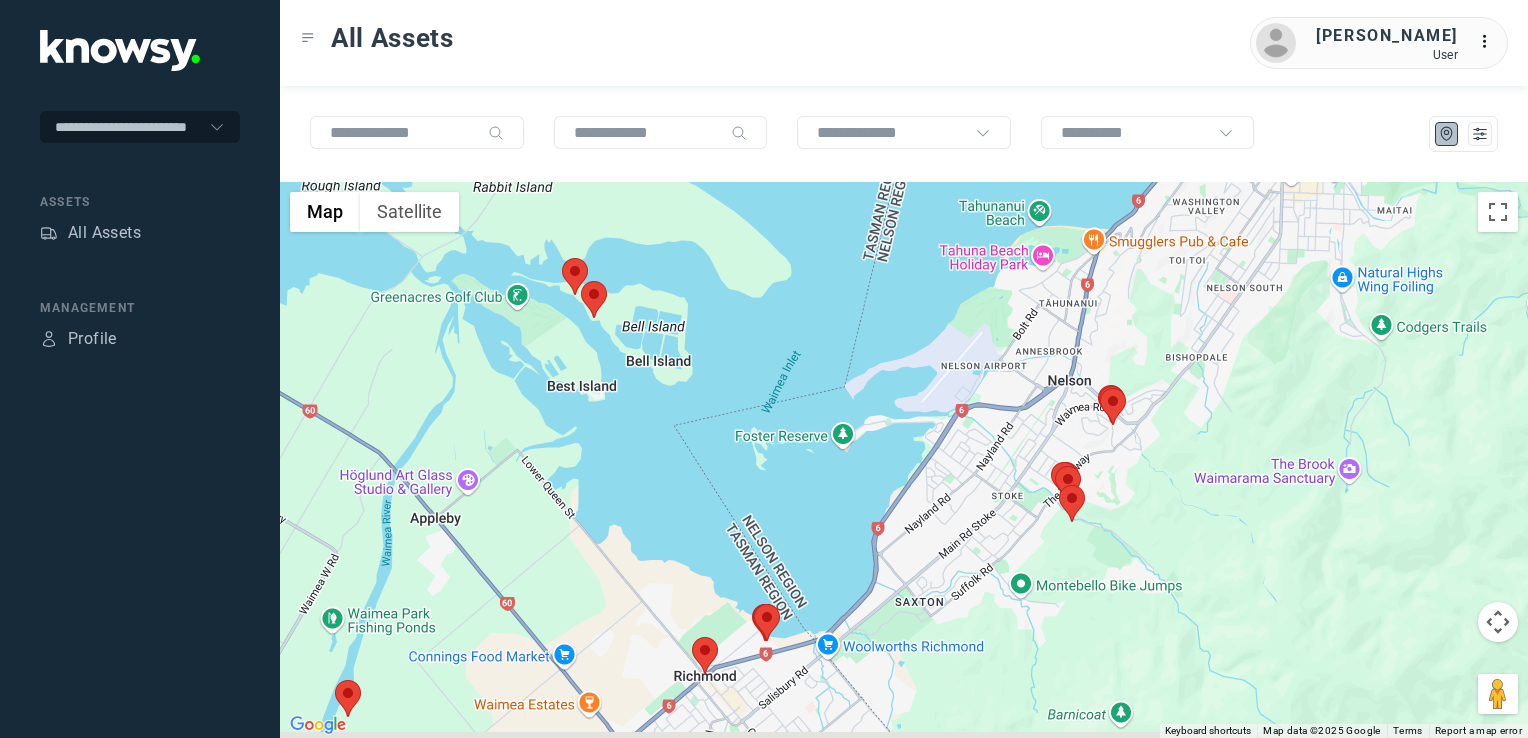 drag, startPoint x: 979, startPoint y: 508, endPoint x: 1007, endPoint y: 467, distance: 49.648766 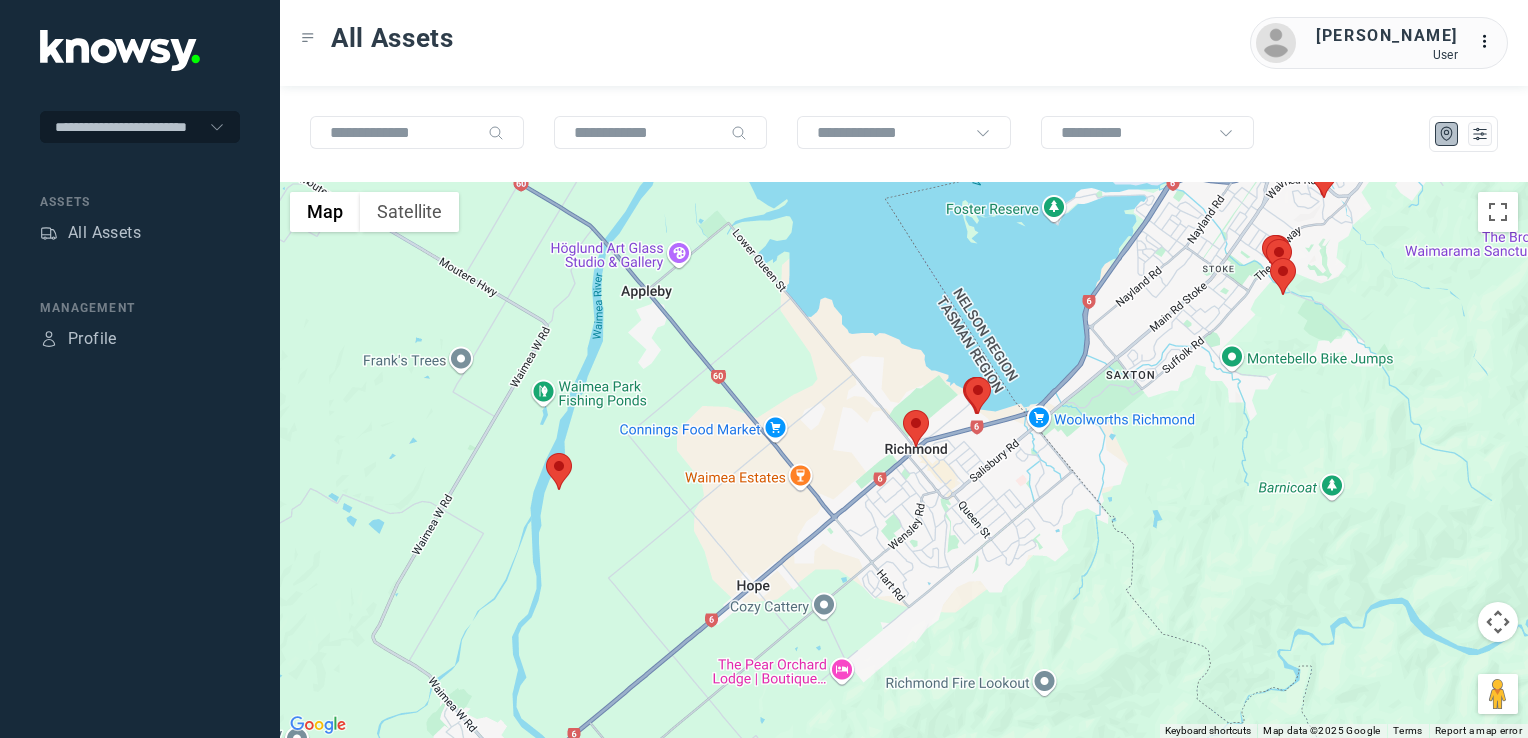 drag, startPoint x: 687, startPoint y: 514, endPoint x: 789, endPoint y: 522, distance: 102.31325 